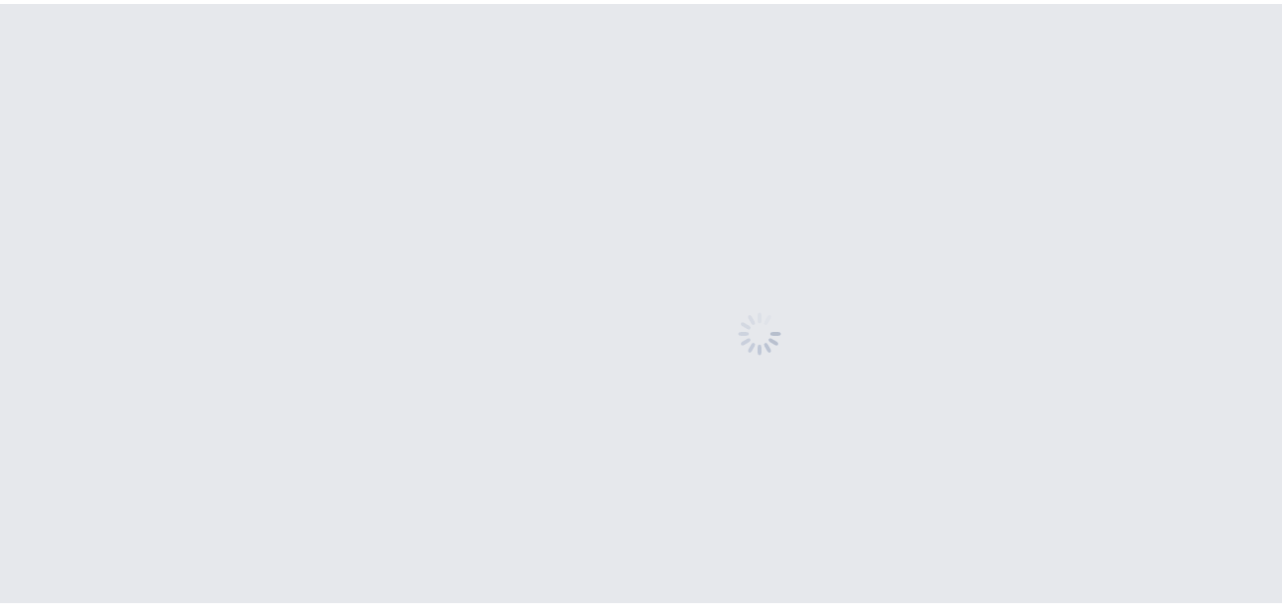 scroll, scrollTop: 0, scrollLeft: 0, axis: both 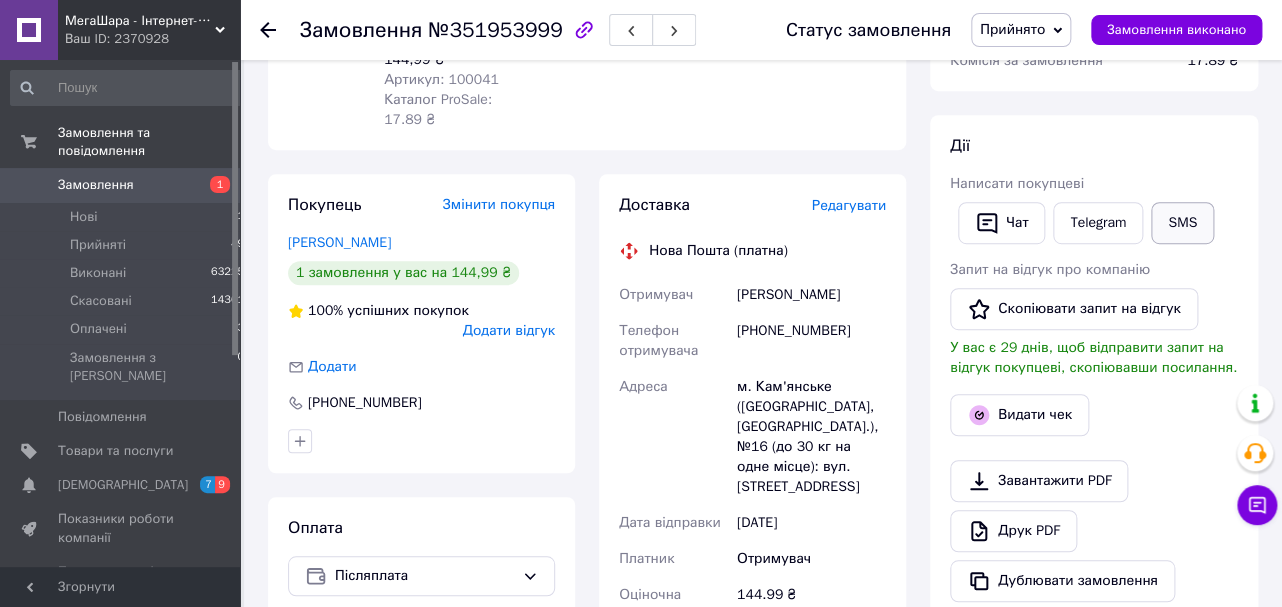 click on "SMS" at bounding box center [1182, 223] 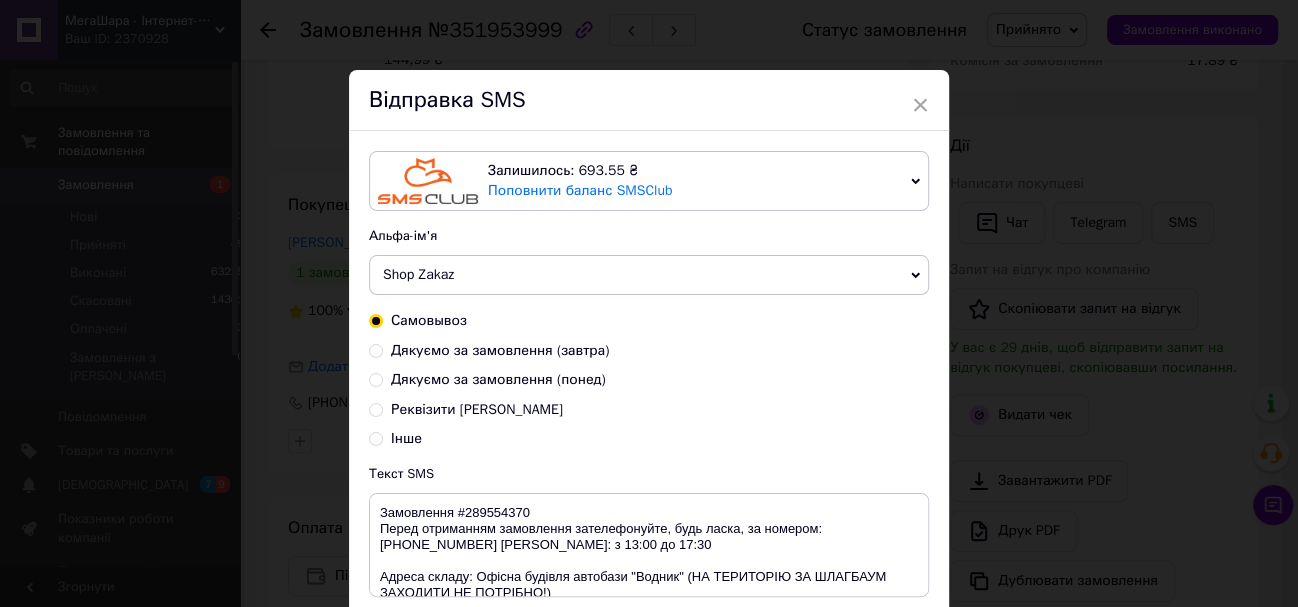 click on "Дякуємо за замовлення (завтра)" at bounding box center [376, 349] 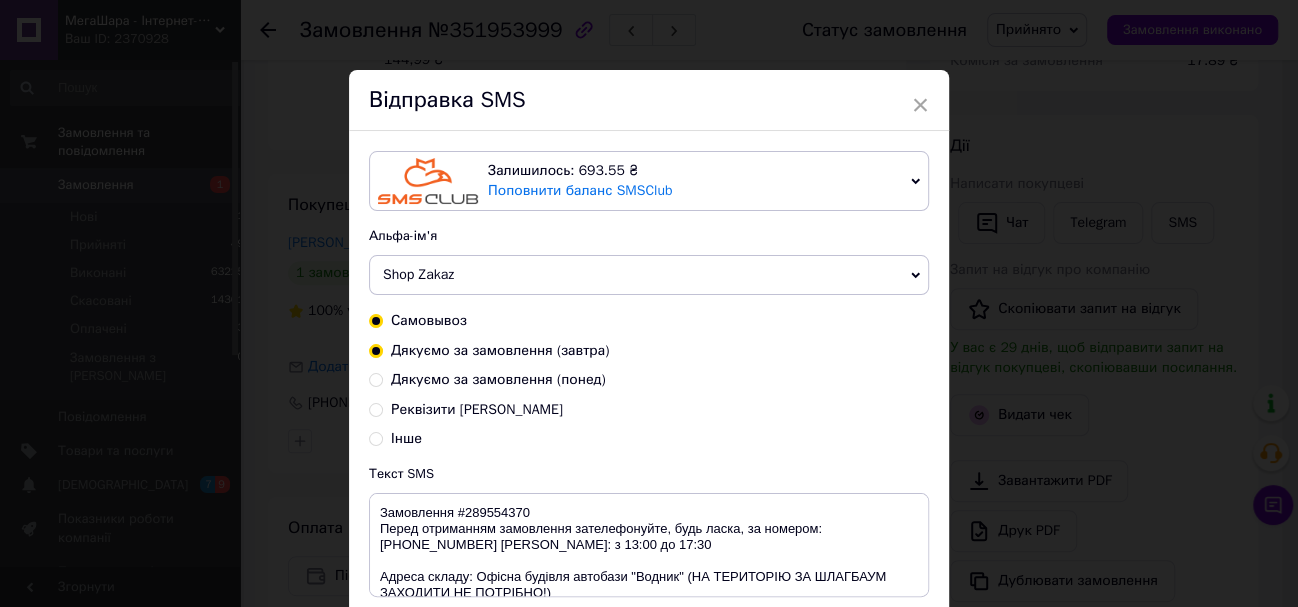 radio on "false" 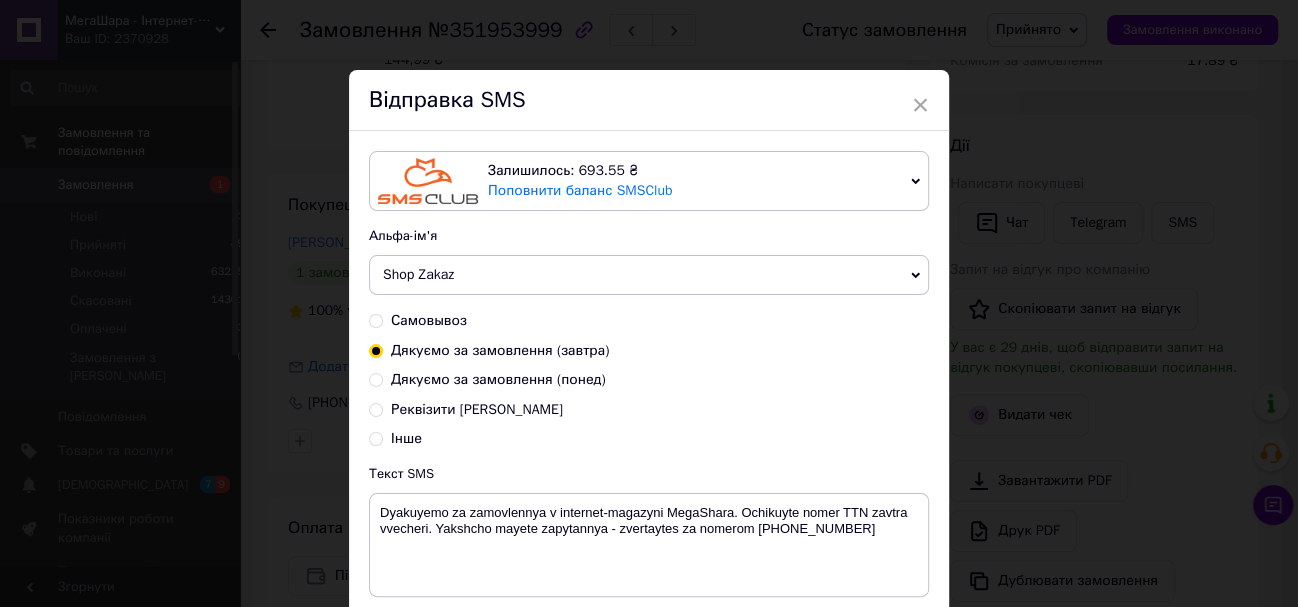 scroll, scrollTop: 151, scrollLeft: 0, axis: vertical 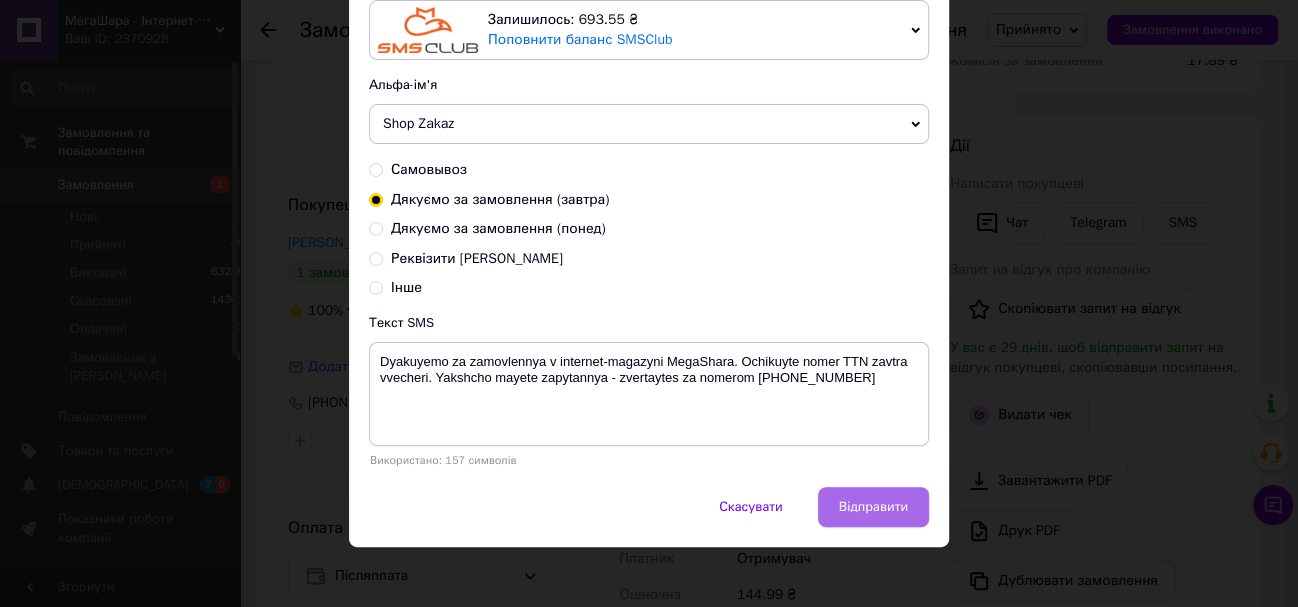 click on "Відправити" at bounding box center (873, 507) 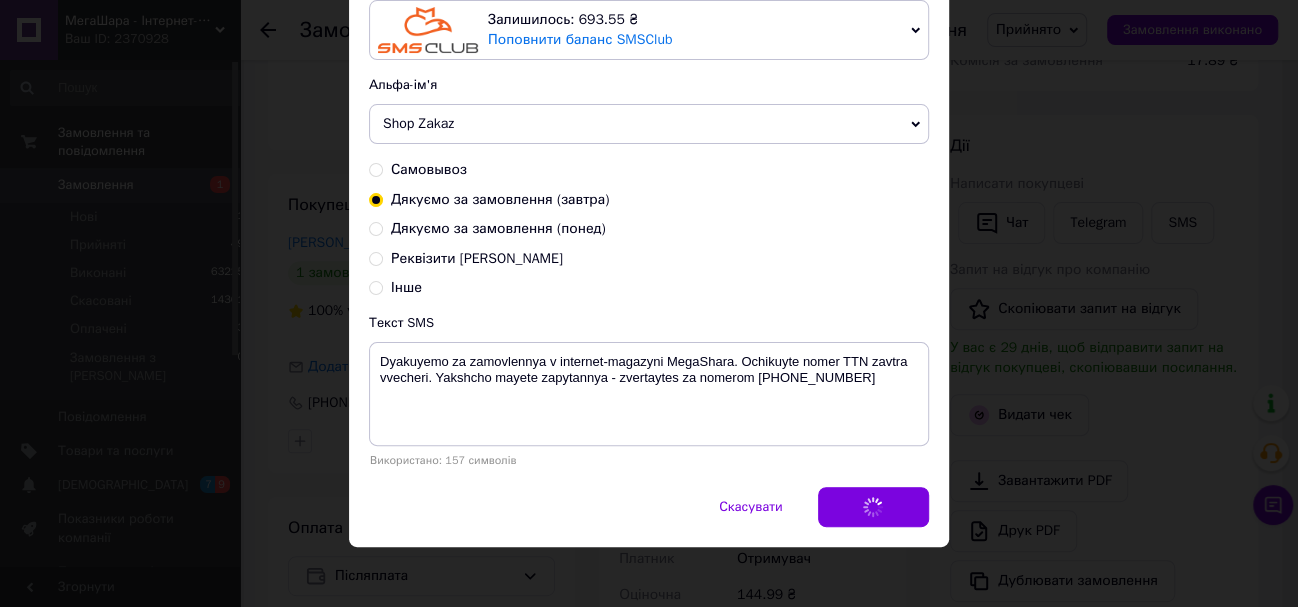 scroll, scrollTop: 0, scrollLeft: 0, axis: both 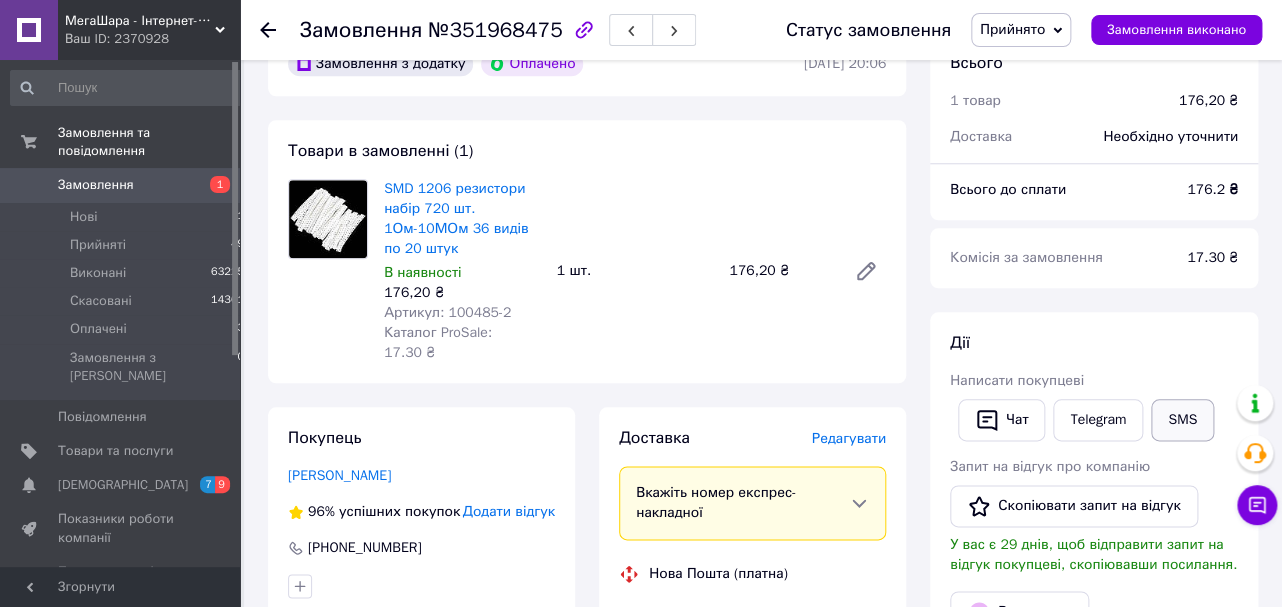 click on "SMS" at bounding box center (1182, 420) 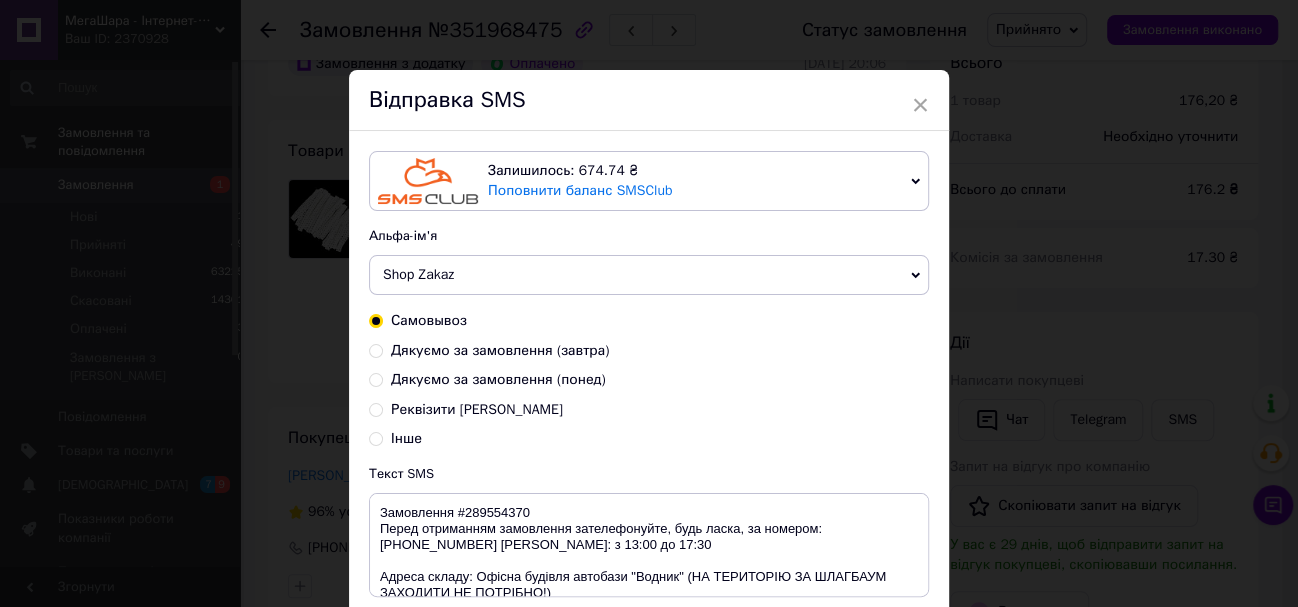 click on "Дякуємо за замовлення (завтра)" at bounding box center [376, 349] 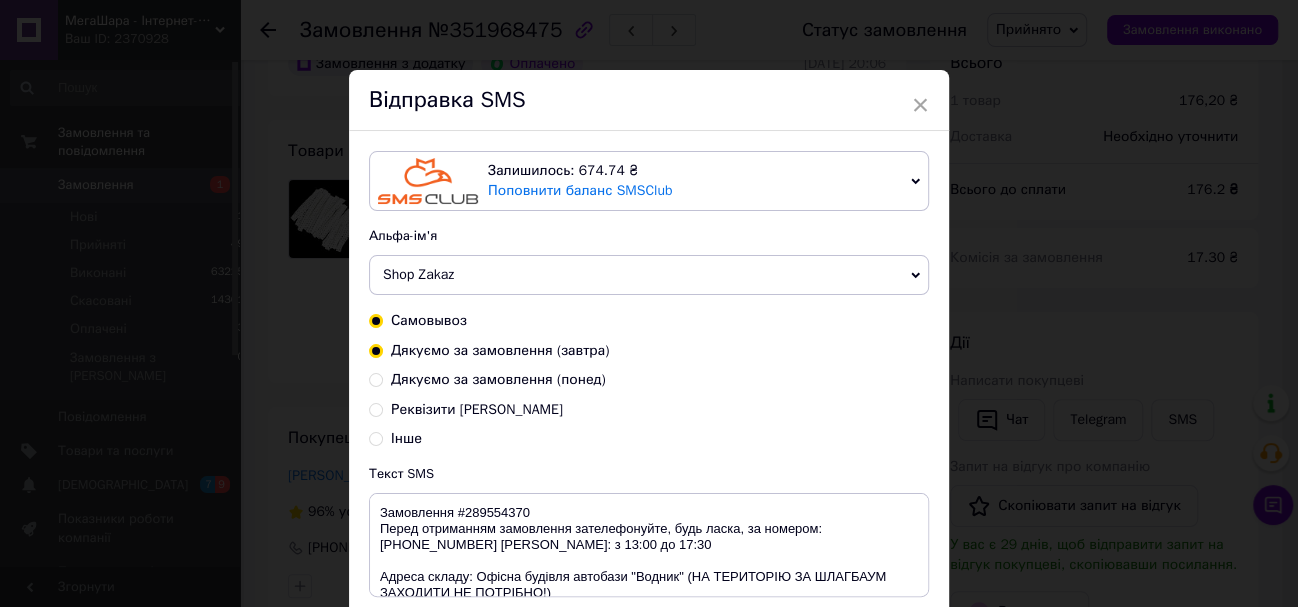 radio on "true" 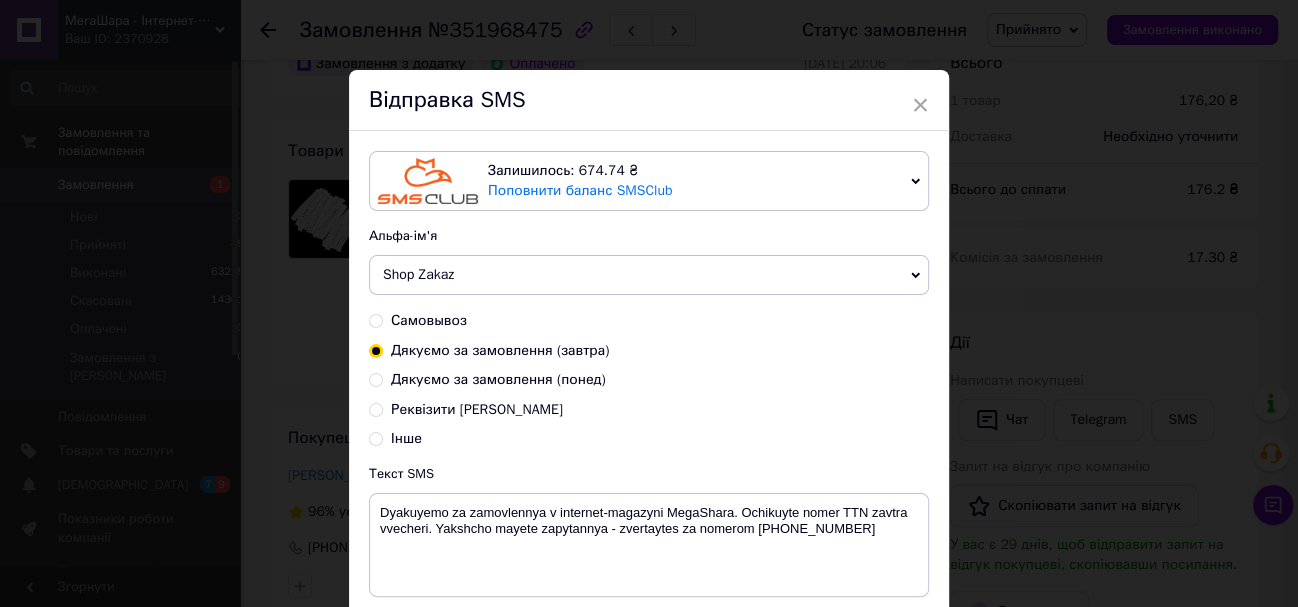 scroll, scrollTop: 158, scrollLeft: 0, axis: vertical 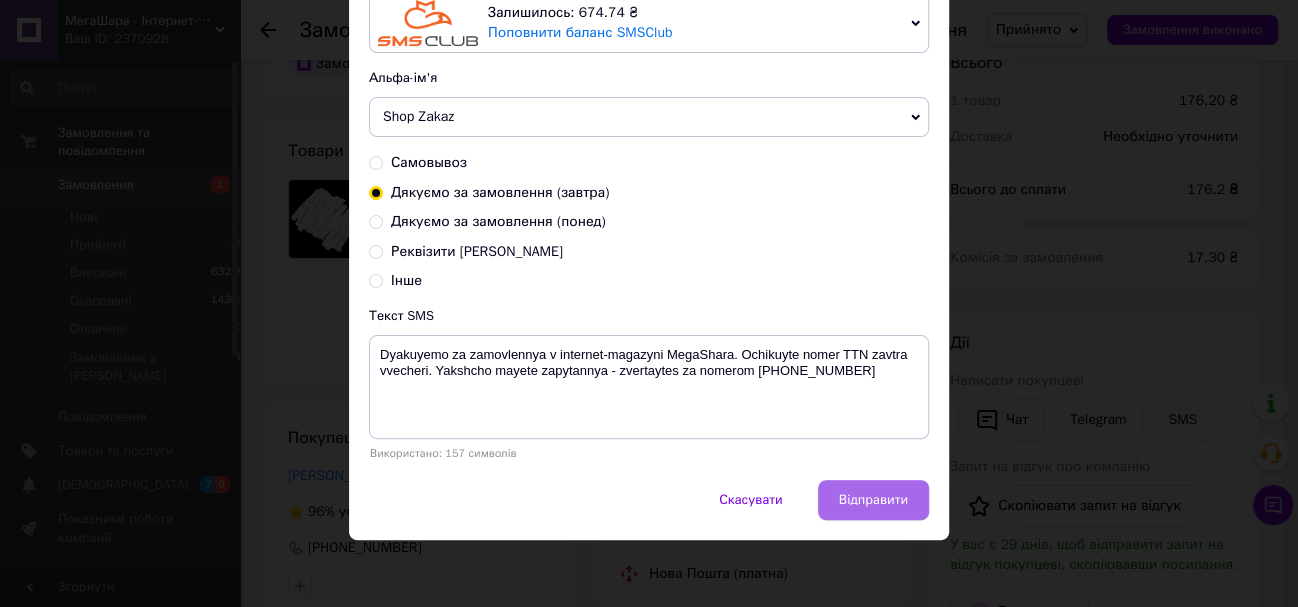 click on "Відправити" at bounding box center [873, 500] 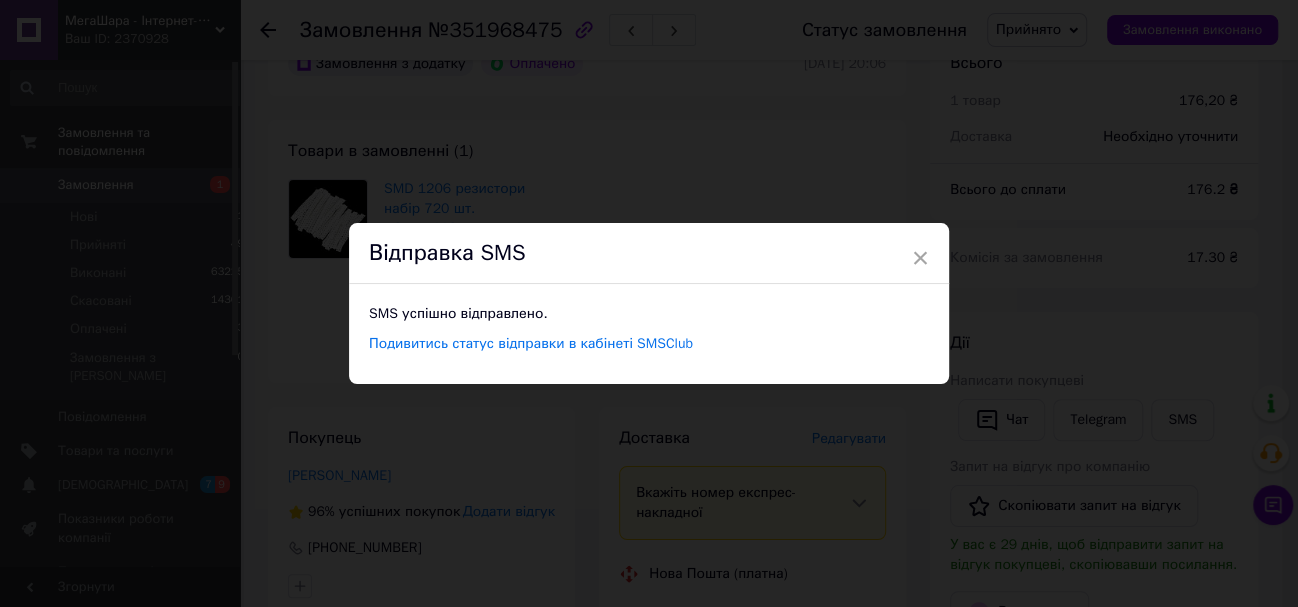 scroll, scrollTop: 0, scrollLeft: 0, axis: both 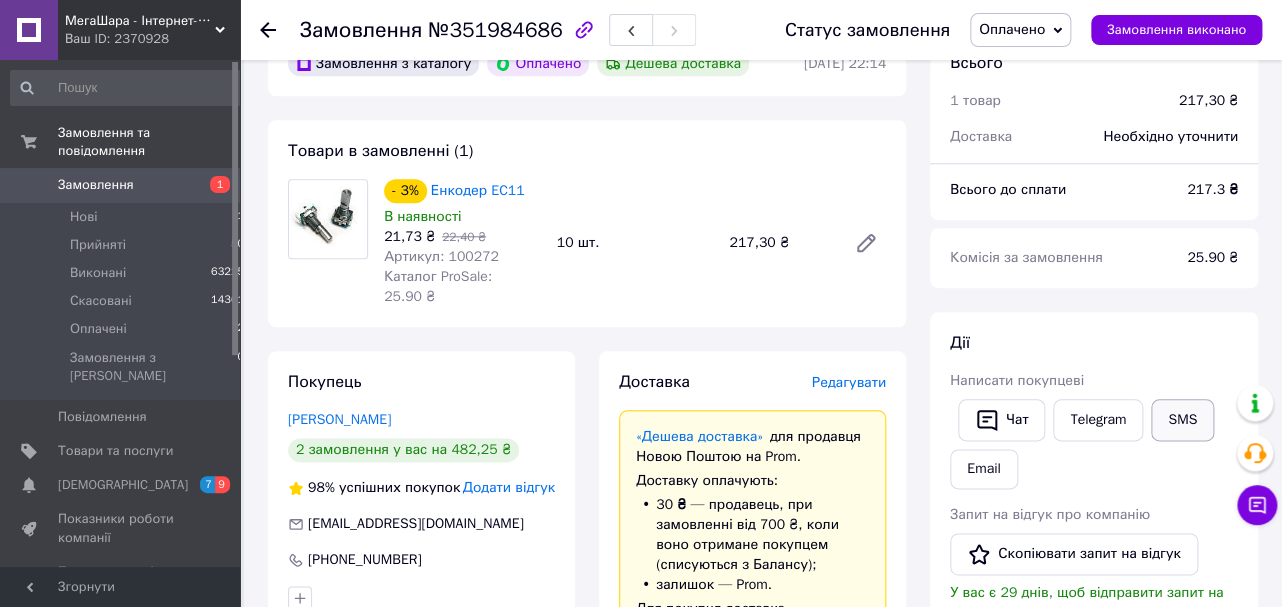 click on "SMS" at bounding box center [1182, 420] 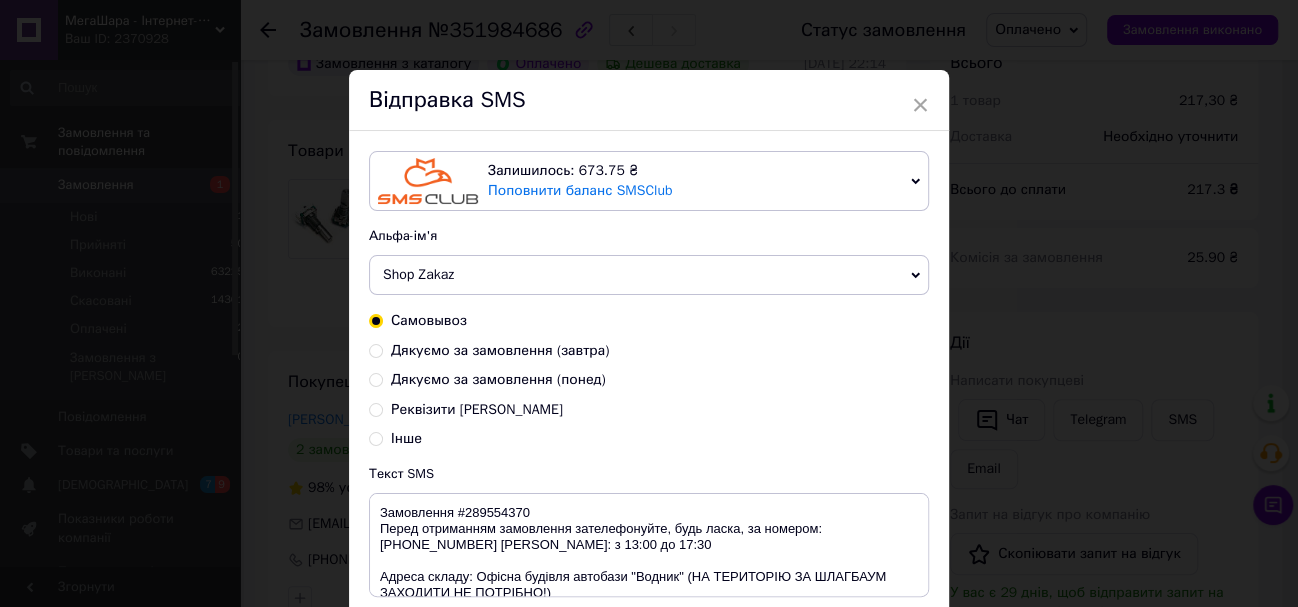 drag, startPoint x: 366, startPoint y: 348, endPoint x: 526, endPoint y: 362, distance: 160.61133 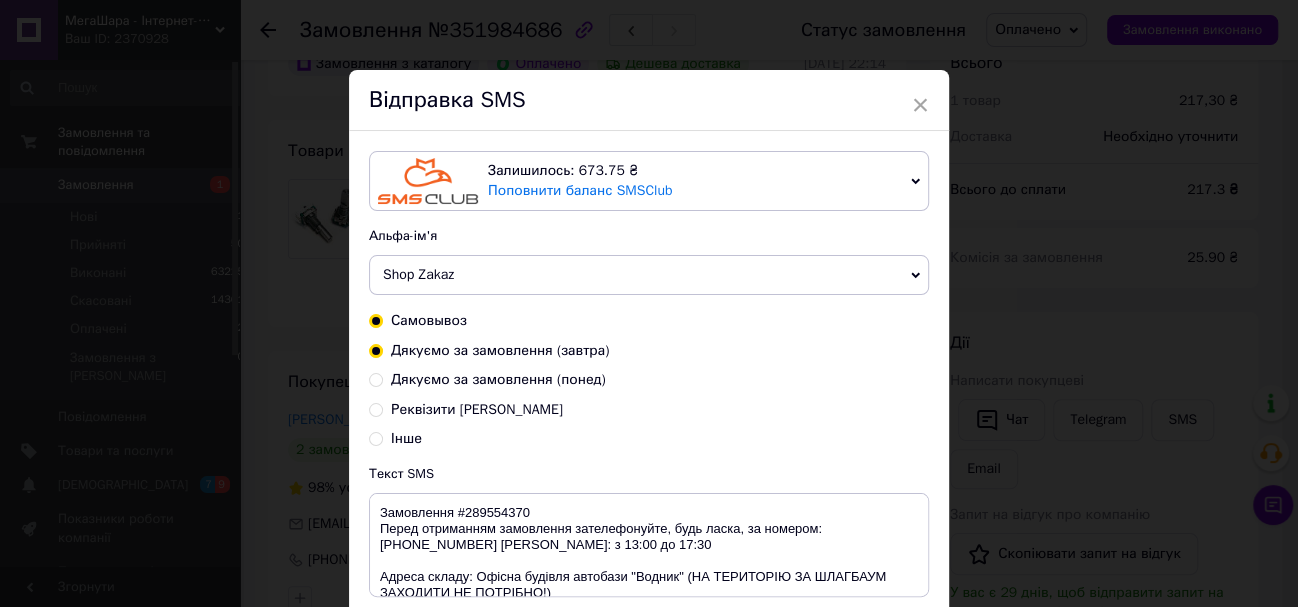 radio on "true" 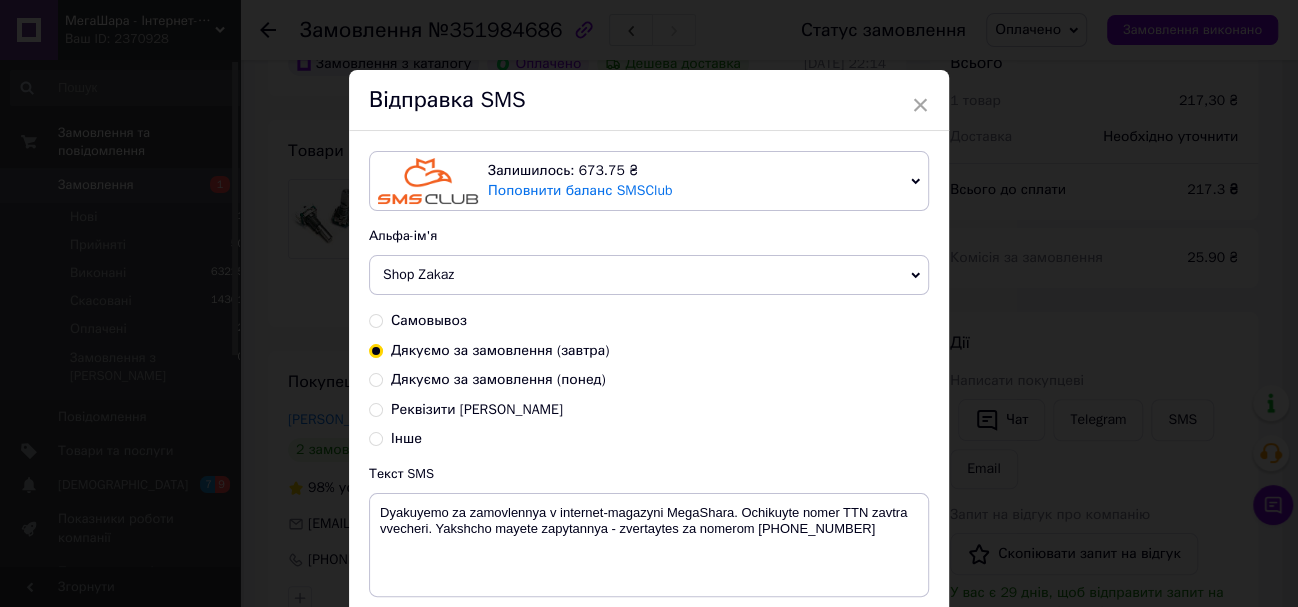 scroll, scrollTop: 158, scrollLeft: 0, axis: vertical 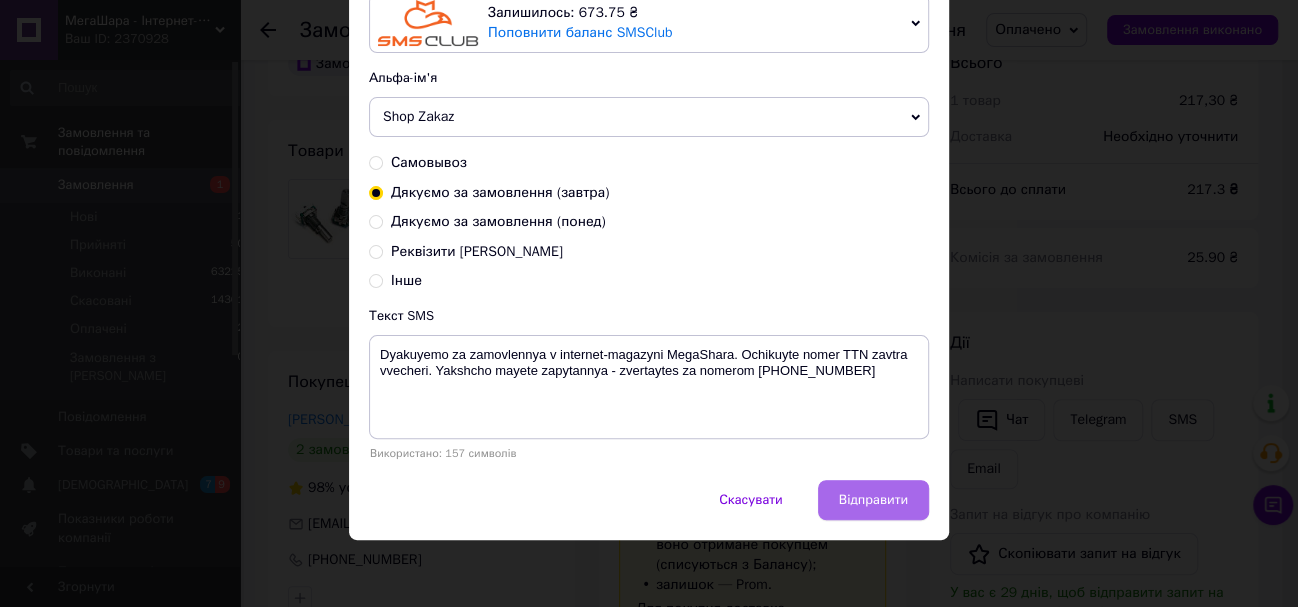 click on "Відправити" at bounding box center (873, 500) 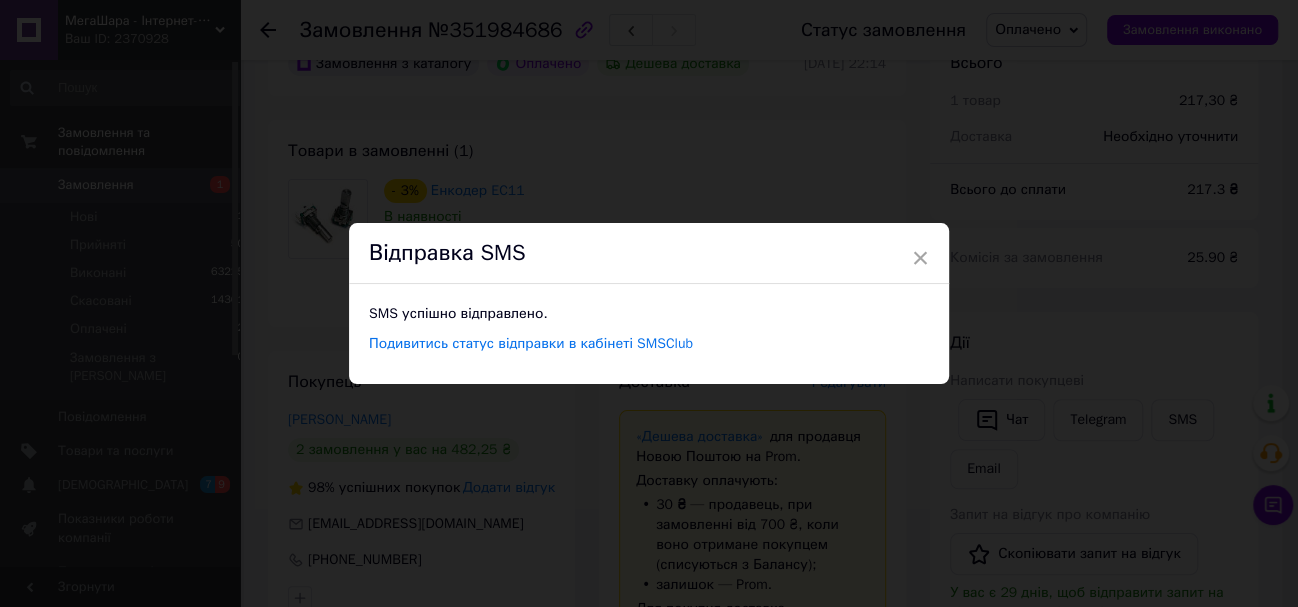 scroll, scrollTop: 0, scrollLeft: 0, axis: both 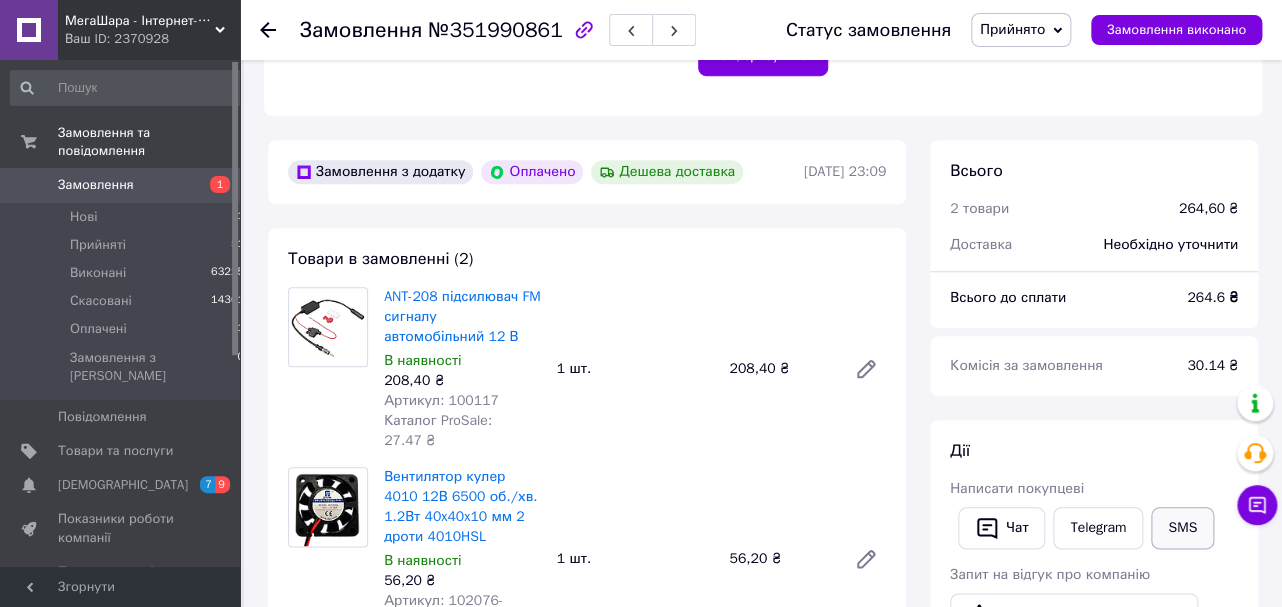click on "SMS" at bounding box center (1182, 528) 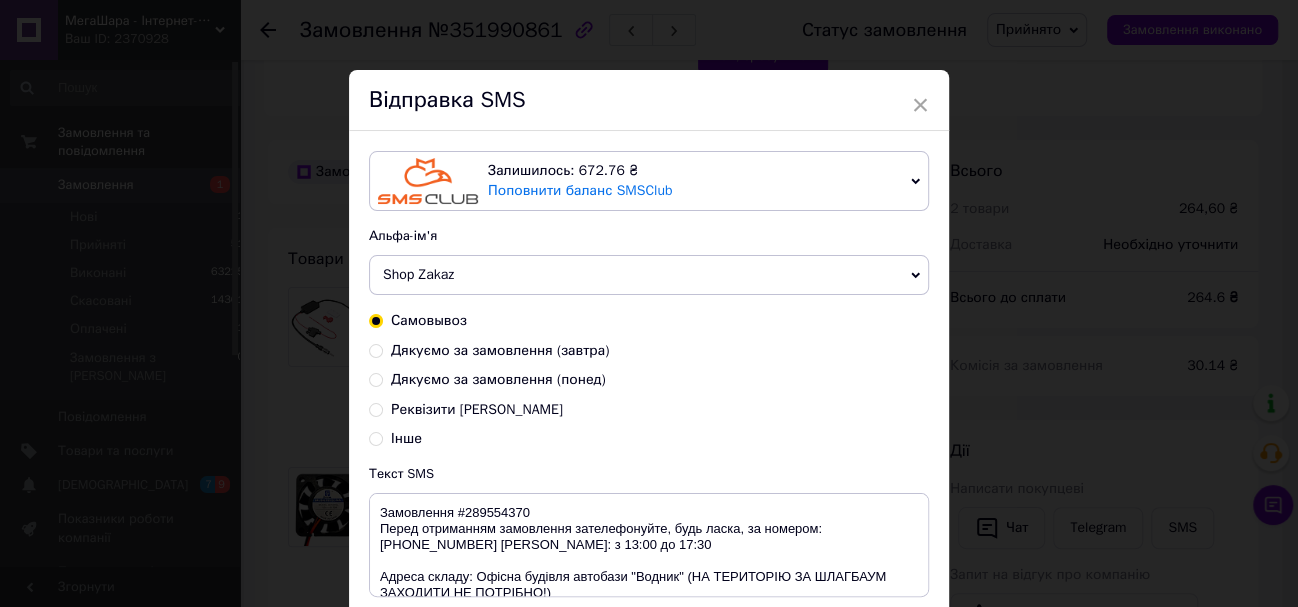 click on "Дякуємо за замовлення (завтра)" at bounding box center (376, 349) 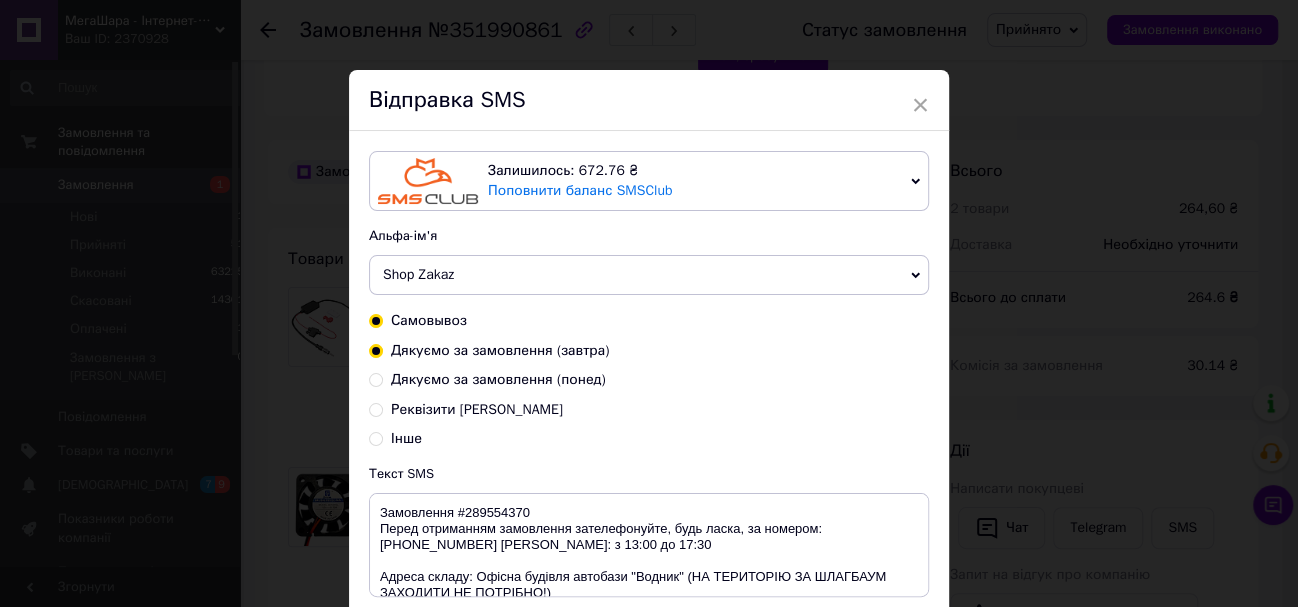 radio on "true" 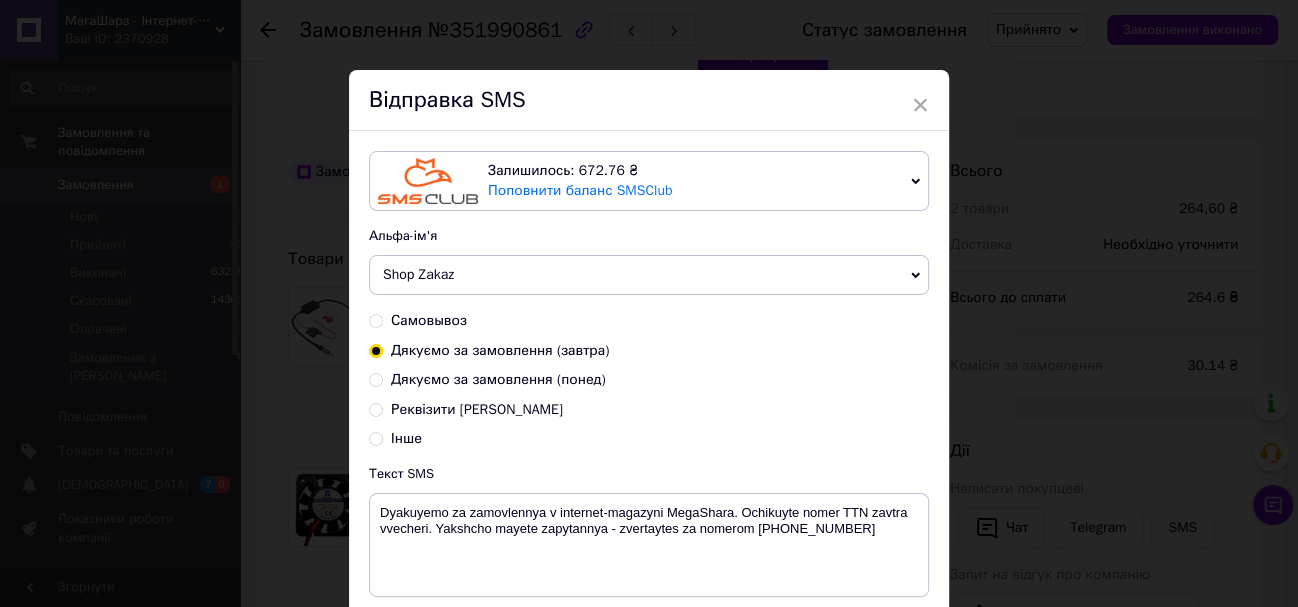 scroll, scrollTop: 158, scrollLeft: 0, axis: vertical 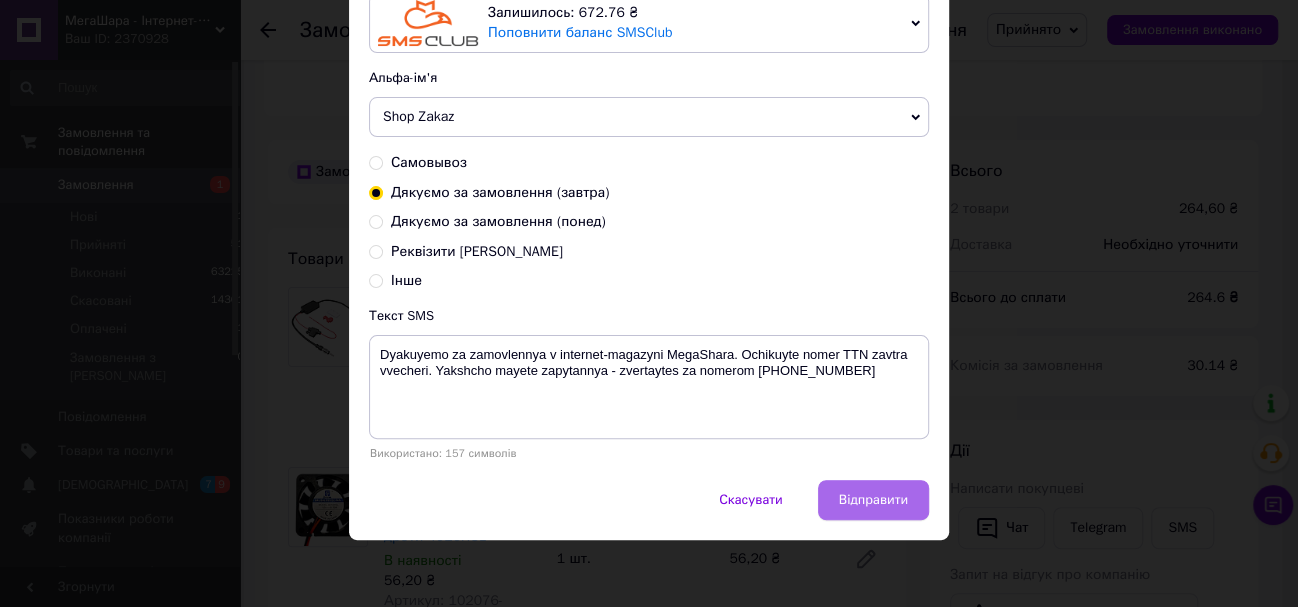 click on "Відправити" at bounding box center [873, 500] 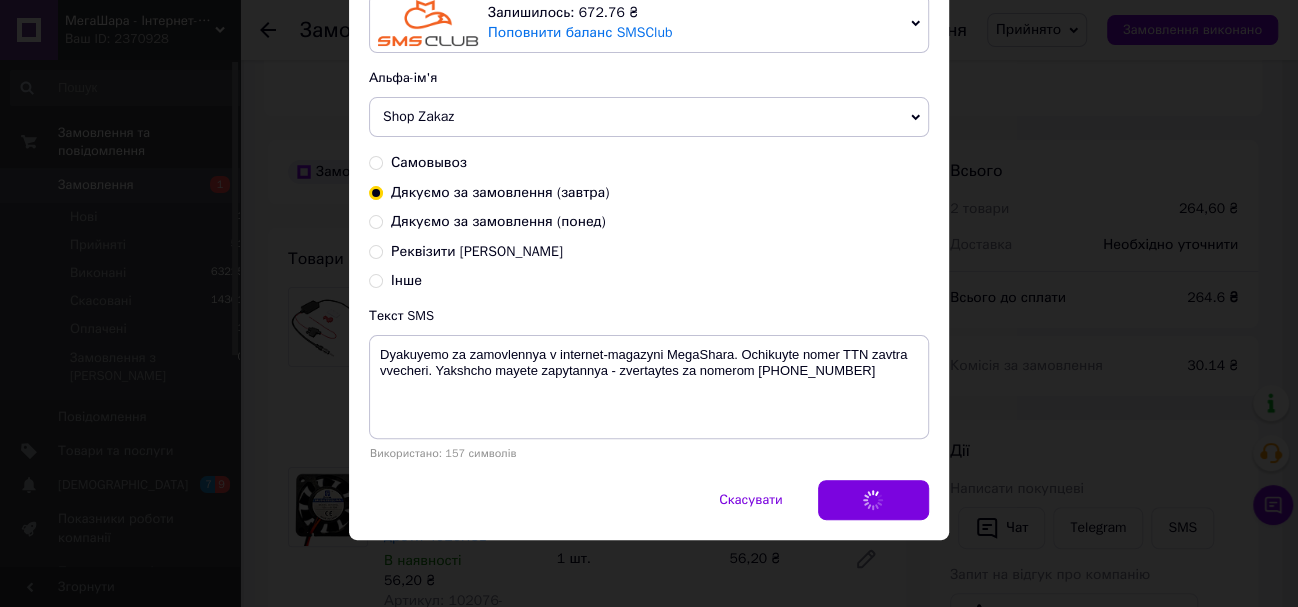 scroll, scrollTop: 0, scrollLeft: 0, axis: both 